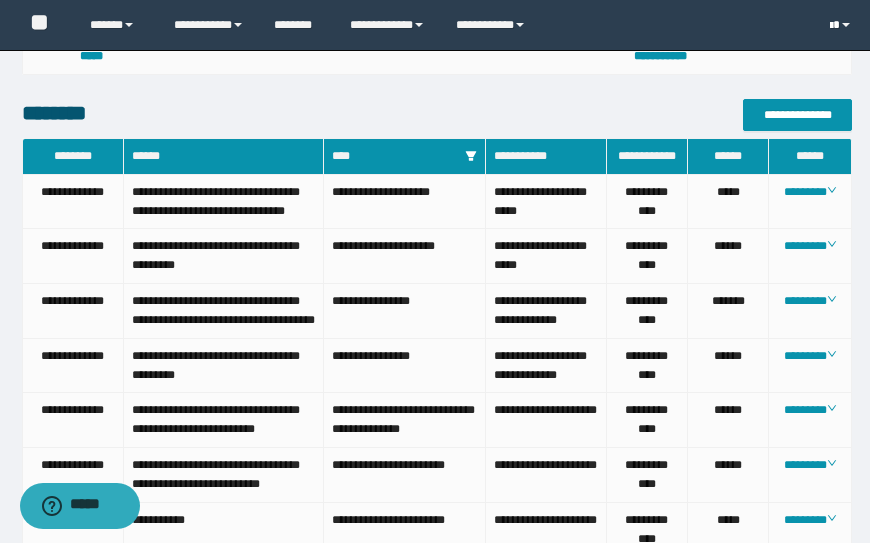 scroll, scrollTop: 0, scrollLeft: 0, axis: both 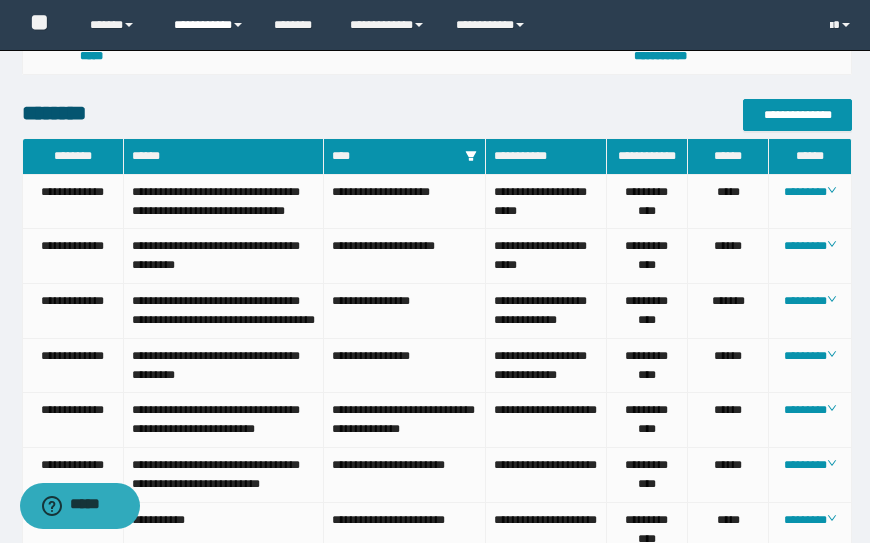 click on "**********" at bounding box center [209, 25] 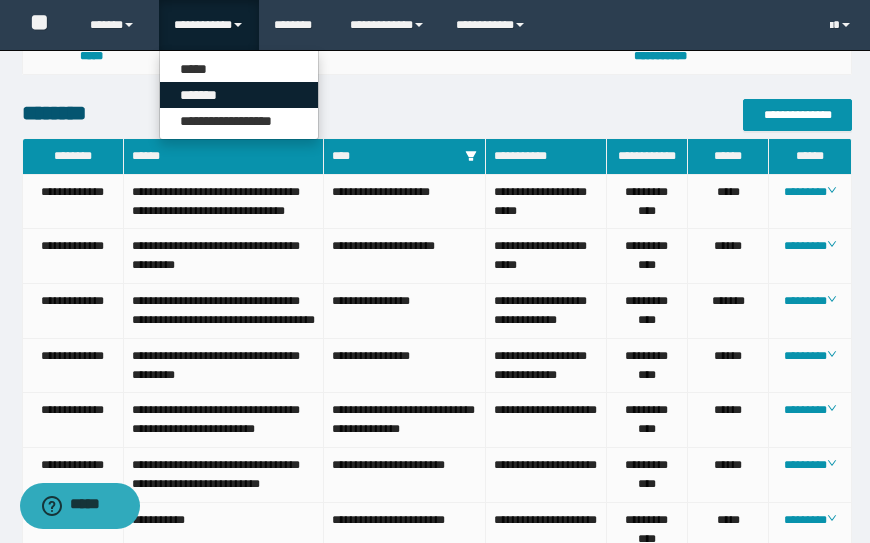 click on "*******" at bounding box center [239, 95] 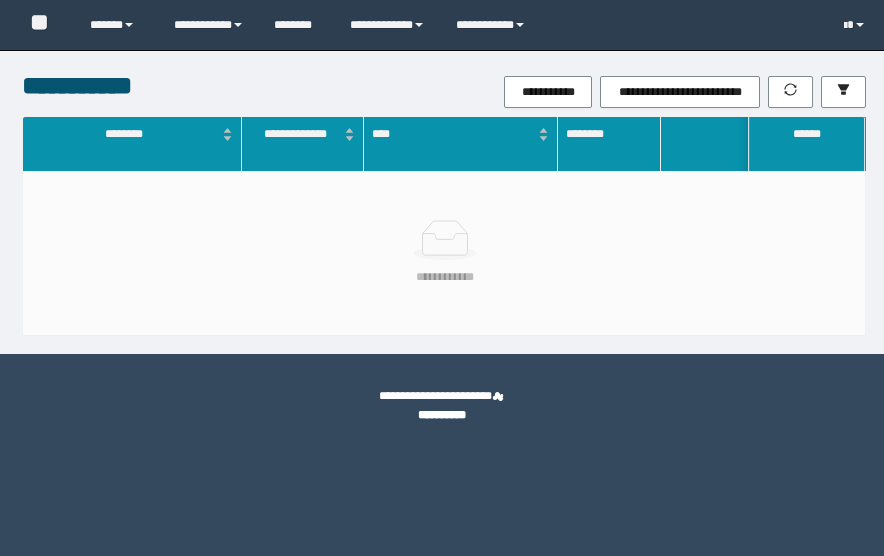 scroll, scrollTop: 0, scrollLeft: 0, axis: both 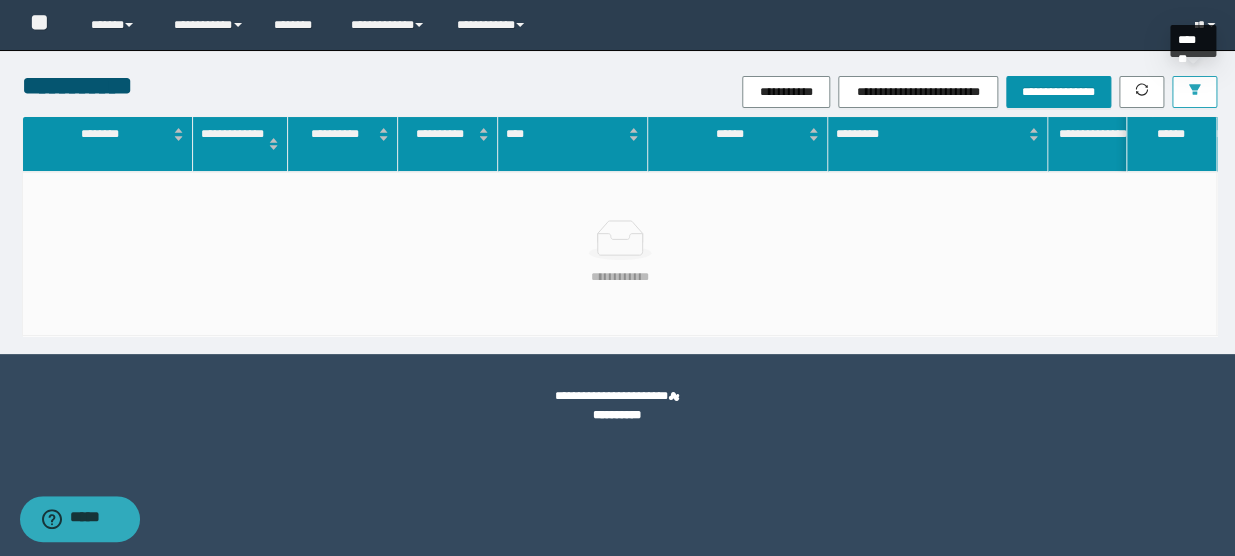 click at bounding box center [1194, 92] 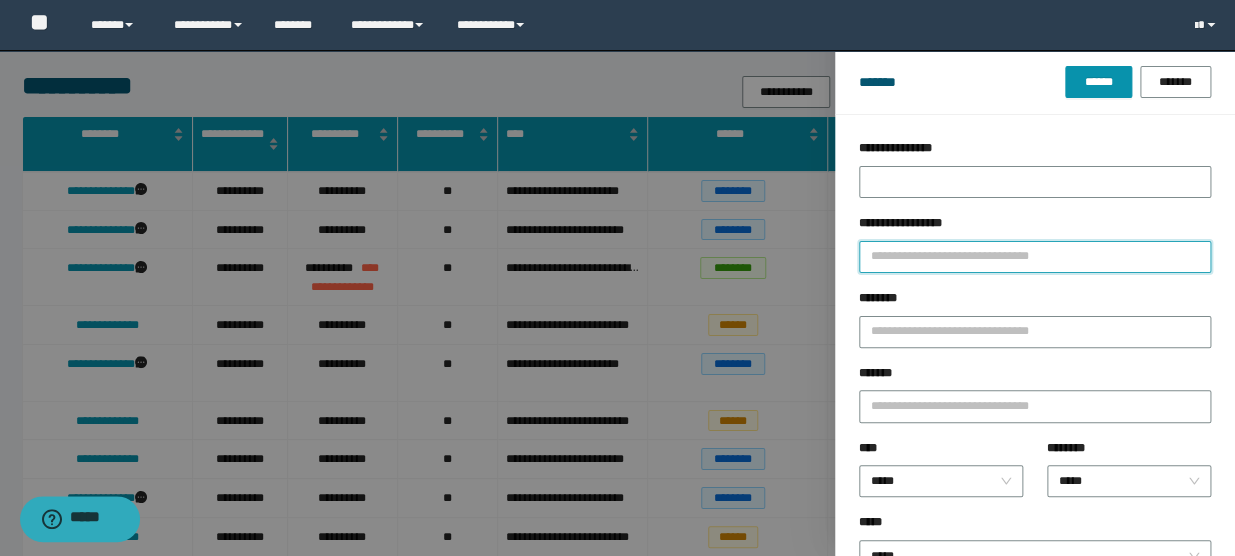 click on "**********" at bounding box center [1035, 257] 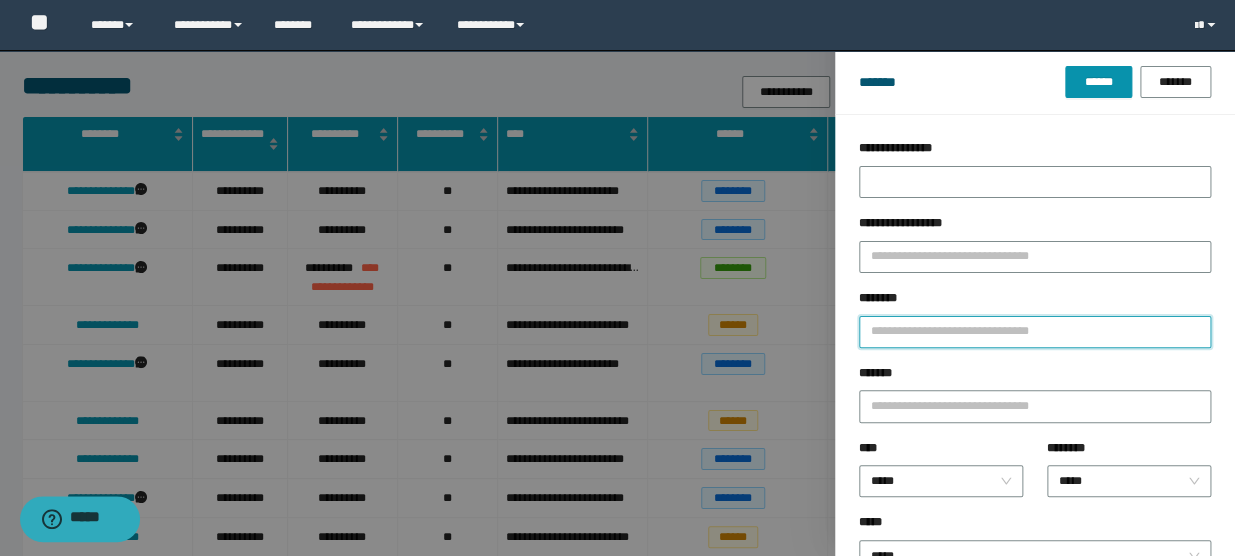 click on "********" at bounding box center (1035, 332) 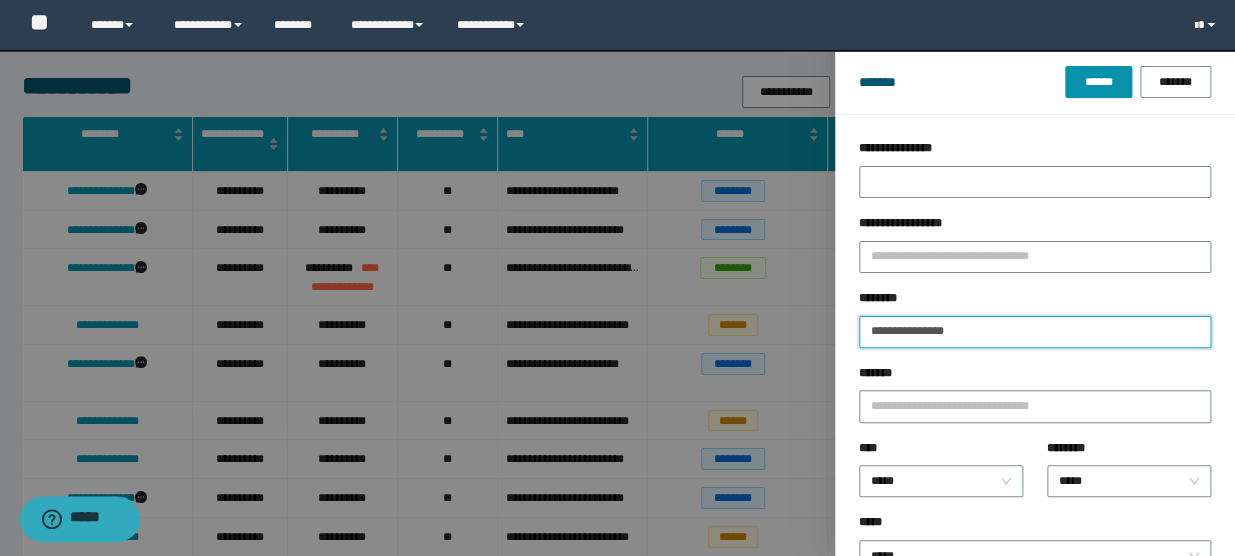click on "******" at bounding box center (1098, 82) 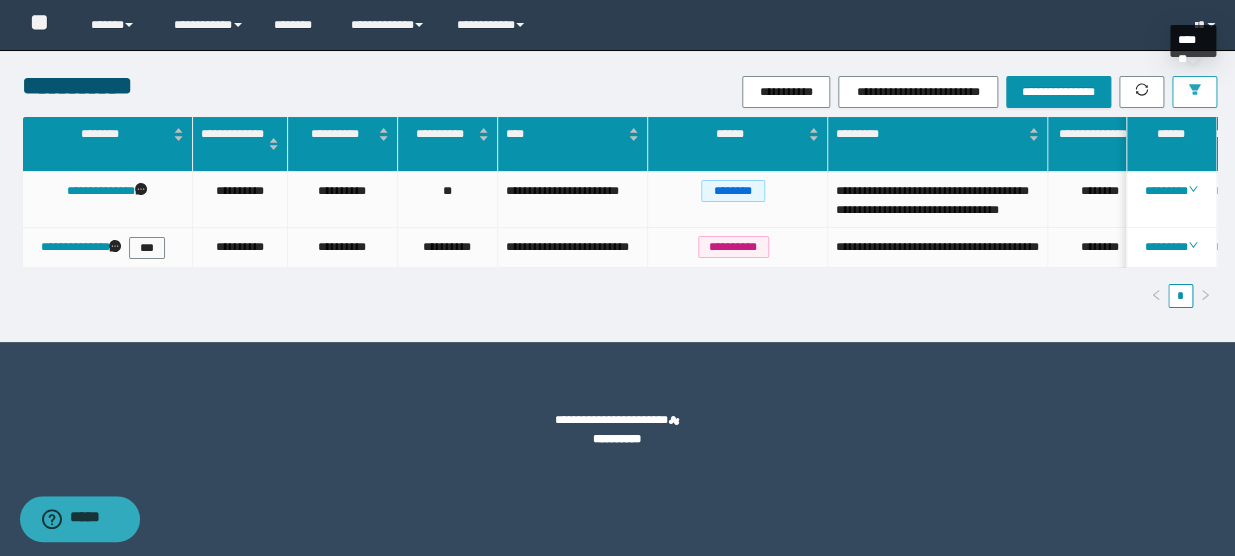 click at bounding box center [1194, 92] 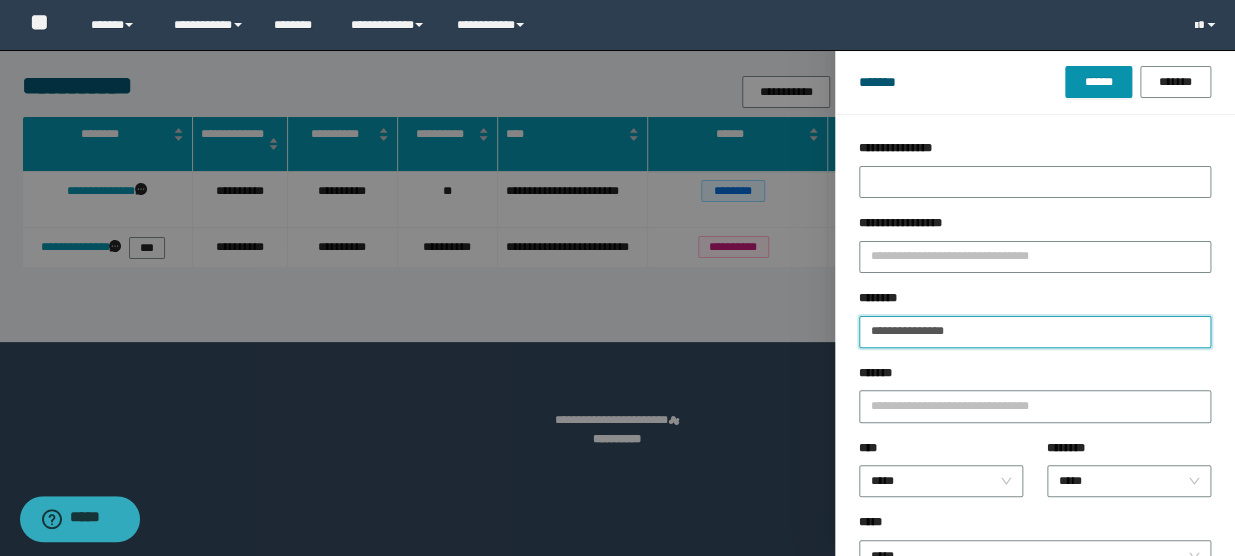 drag, startPoint x: 1041, startPoint y: 330, endPoint x: 919, endPoint y: 311, distance: 123.47064 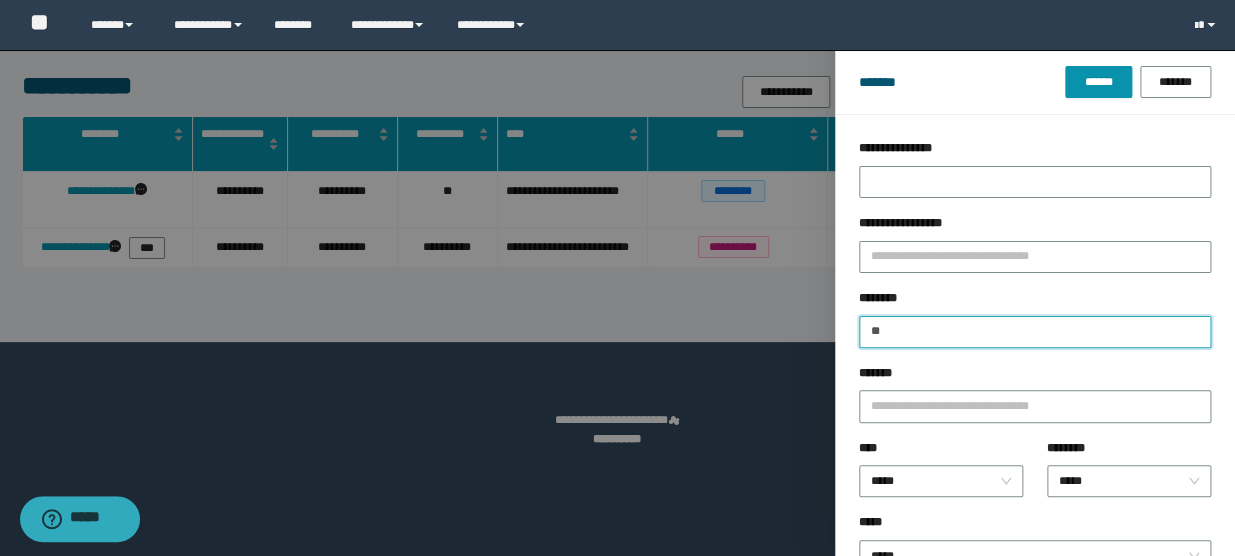 type on "*" 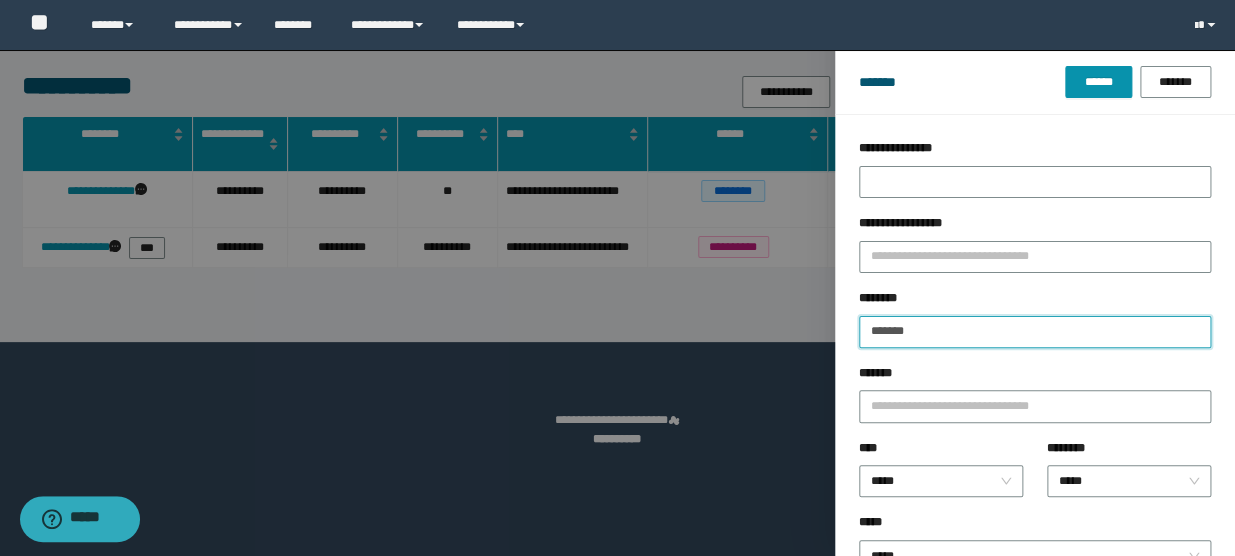 type on "*******" 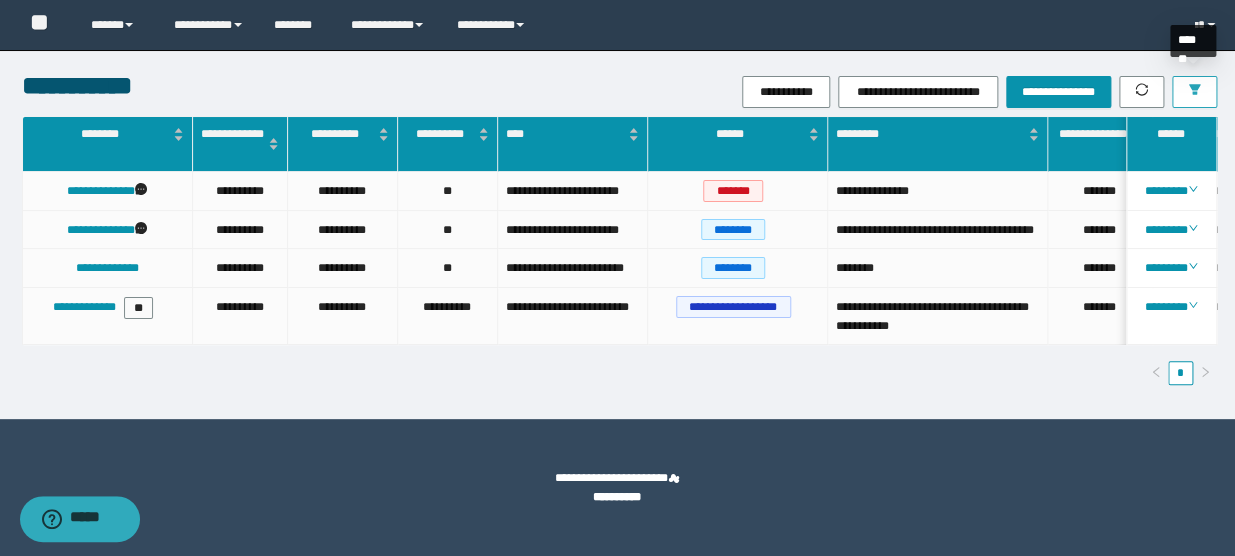 click 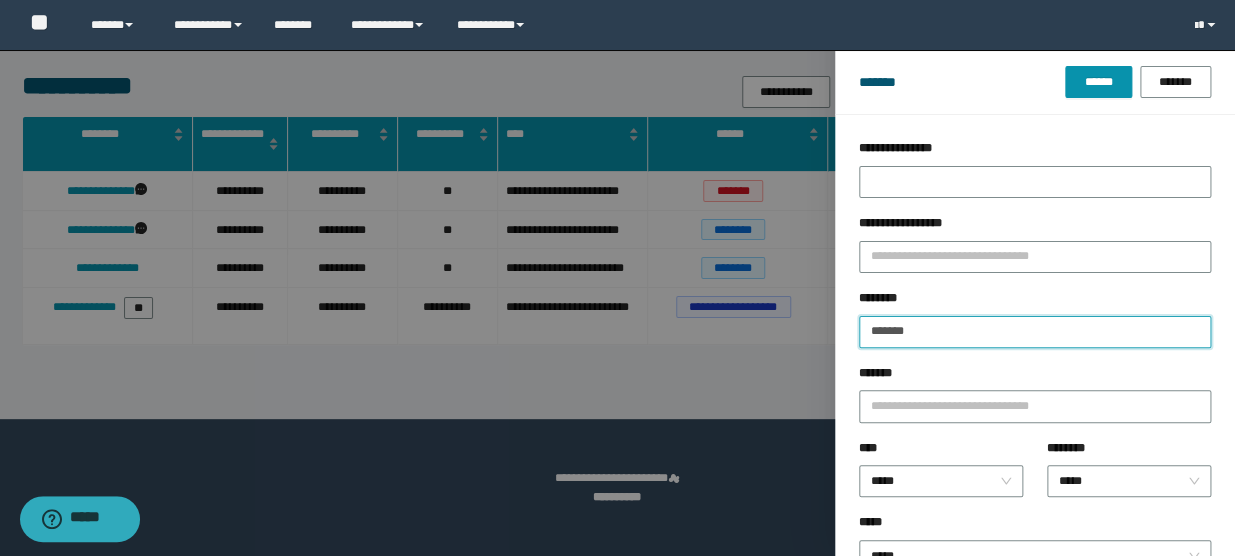 drag, startPoint x: 876, startPoint y: 337, endPoint x: 767, endPoint y: 337, distance: 109 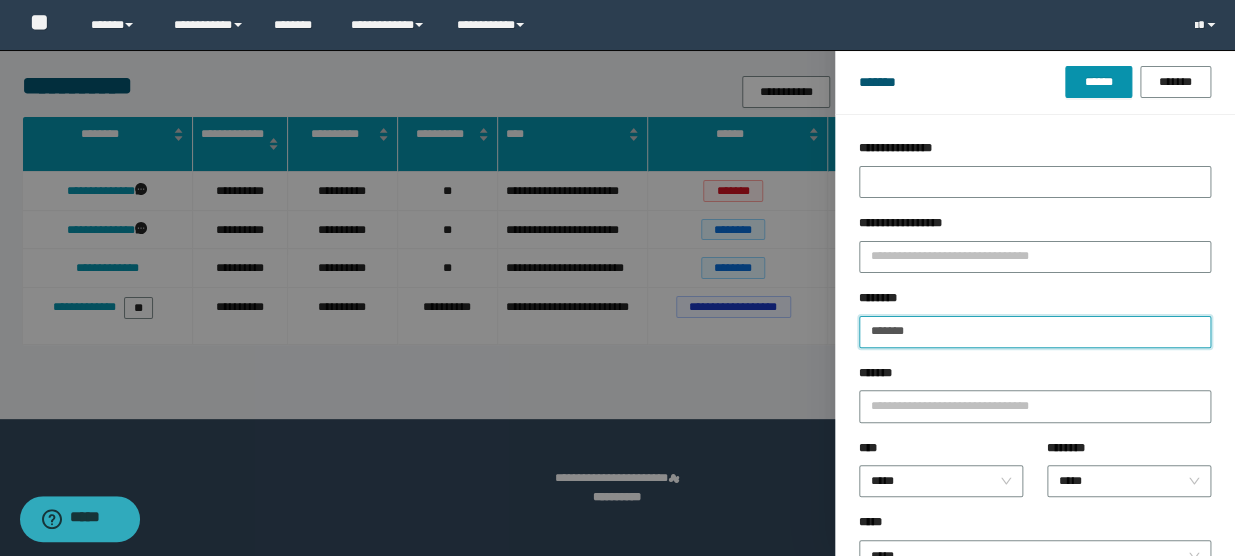 click on "******" at bounding box center (1098, 82) 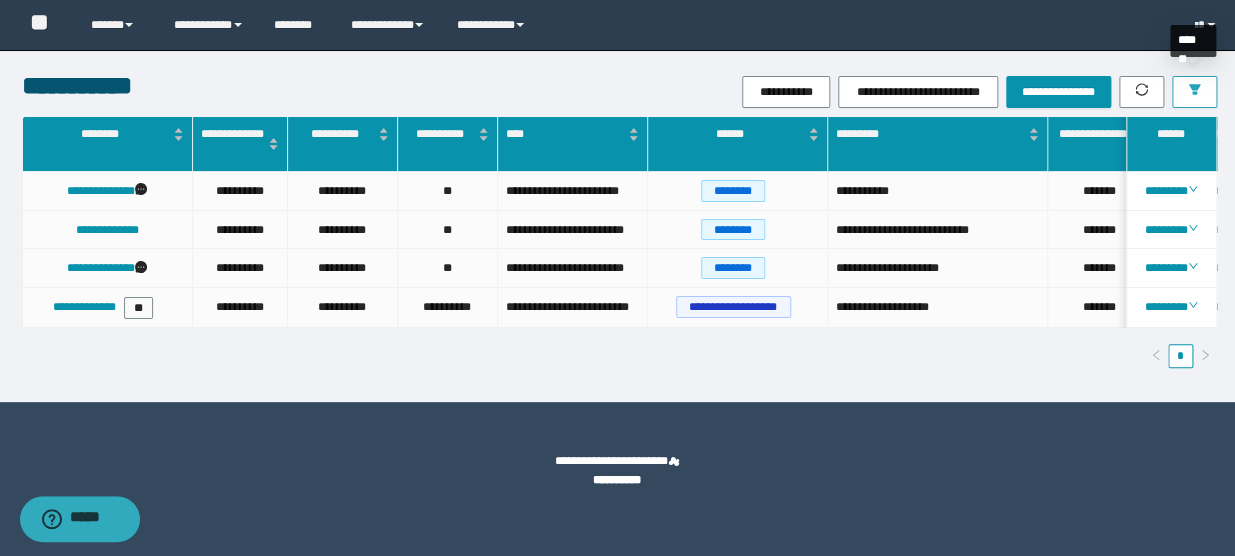 click 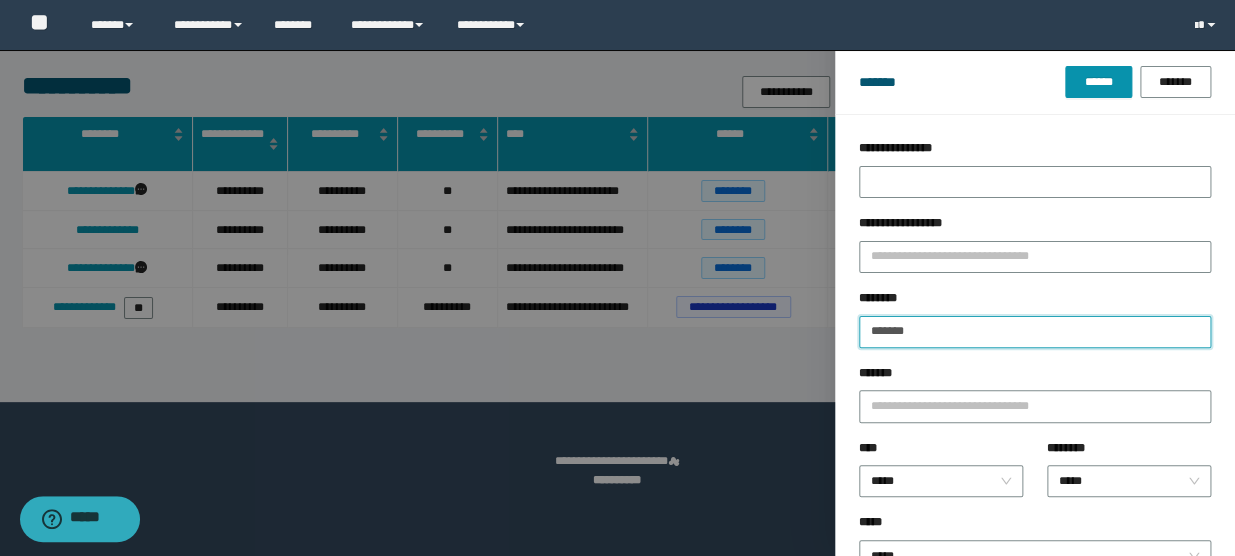 drag, startPoint x: 966, startPoint y: 330, endPoint x: 947, endPoint y: 361, distance: 36.359318 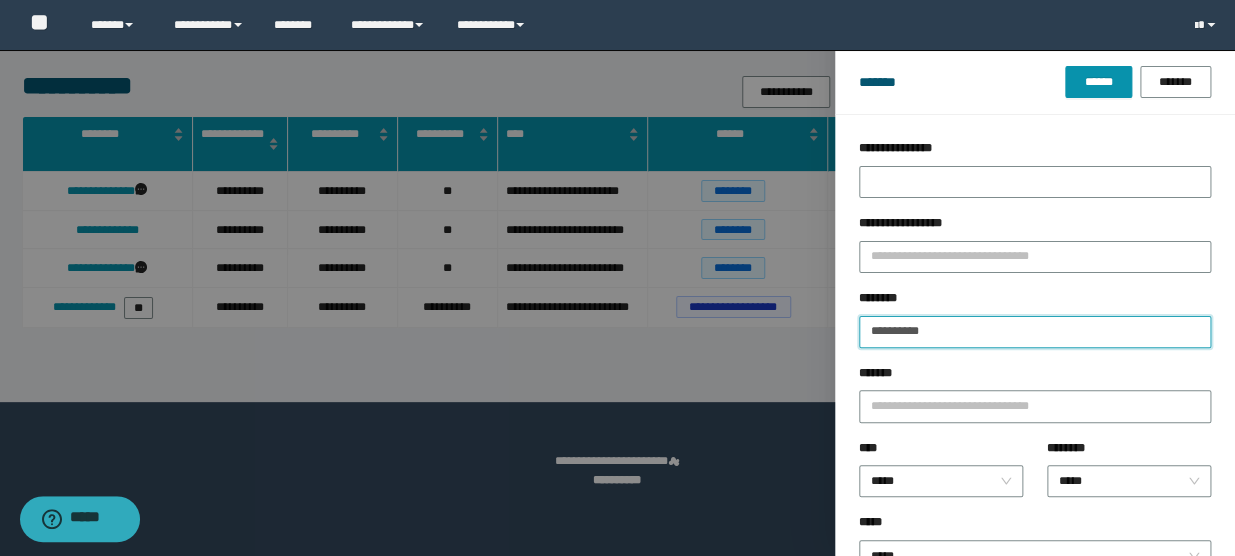 type on "**********" 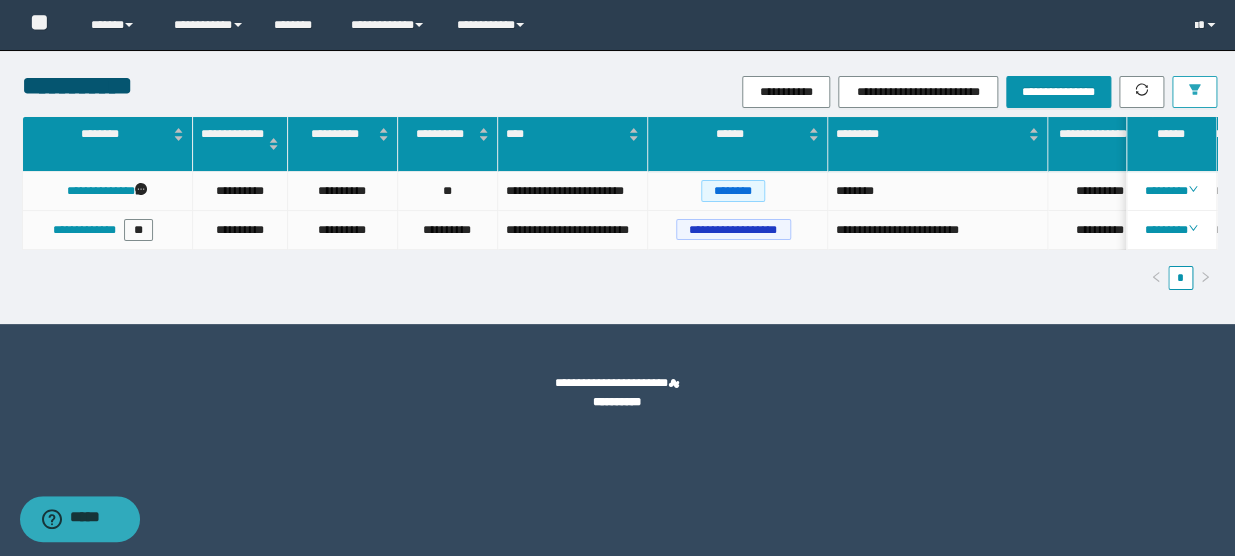type 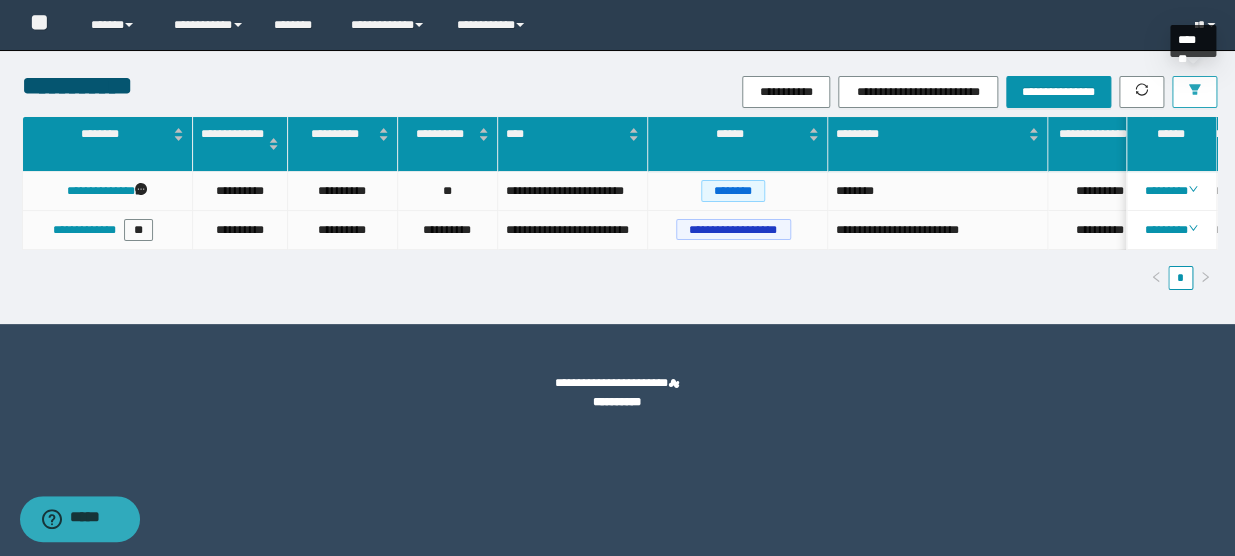 click 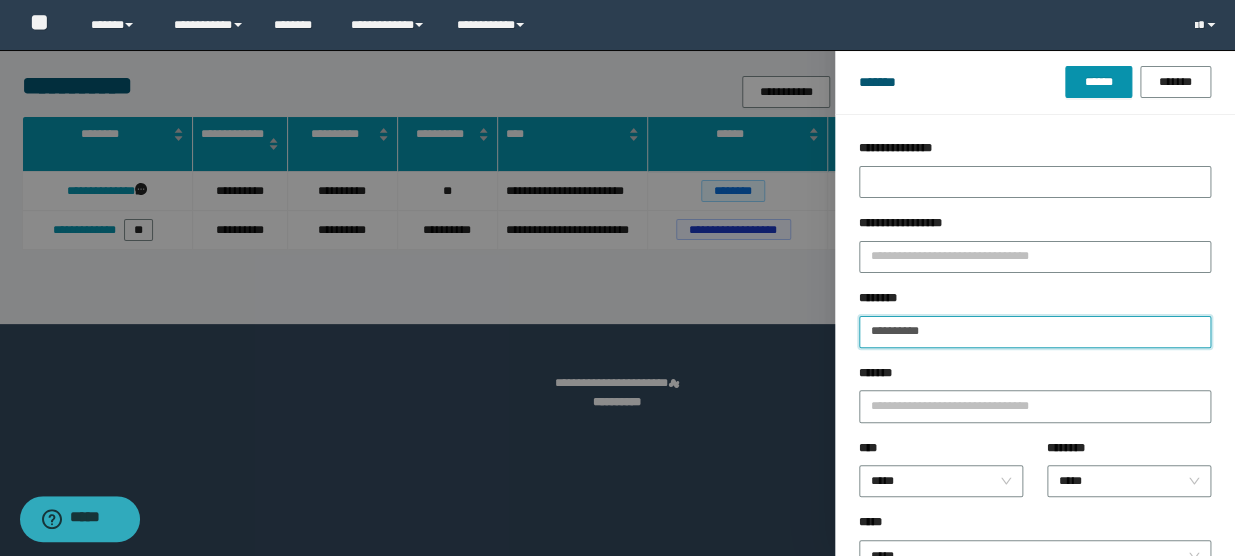 click on "**********" at bounding box center (617, 278) 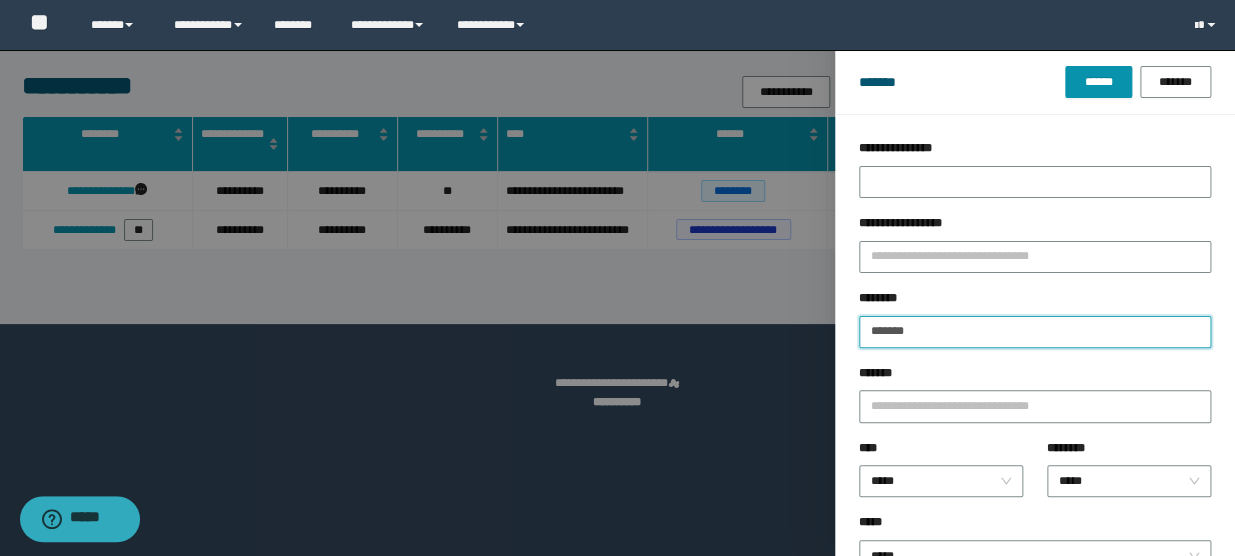 type on "*******" 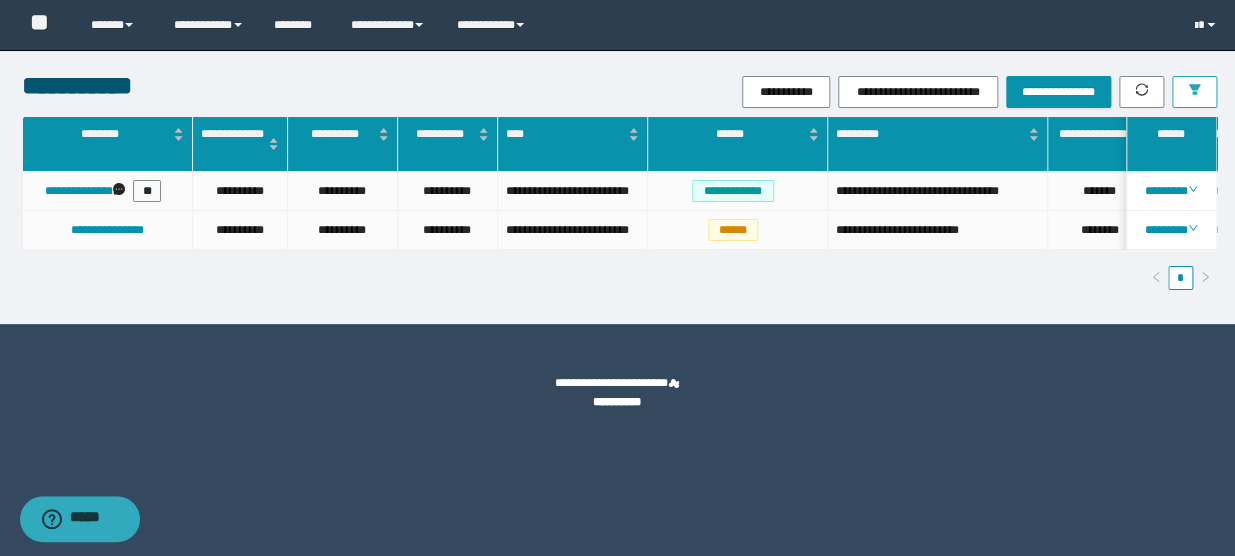 scroll, scrollTop: 0, scrollLeft: 47, axis: horizontal 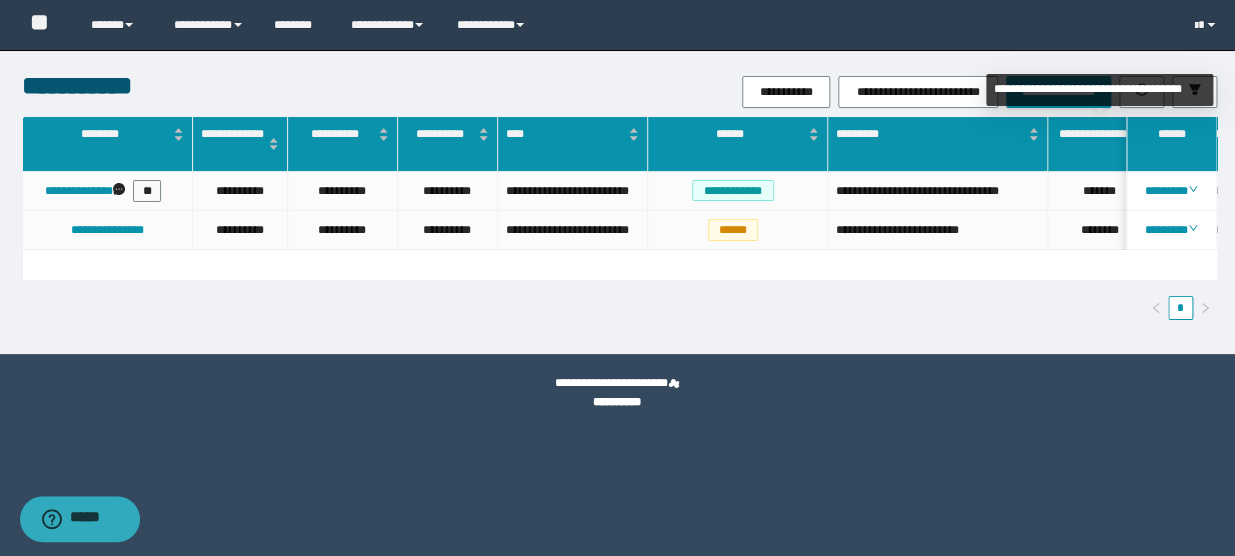 click on "**********" at bounding box center (1099, 90) 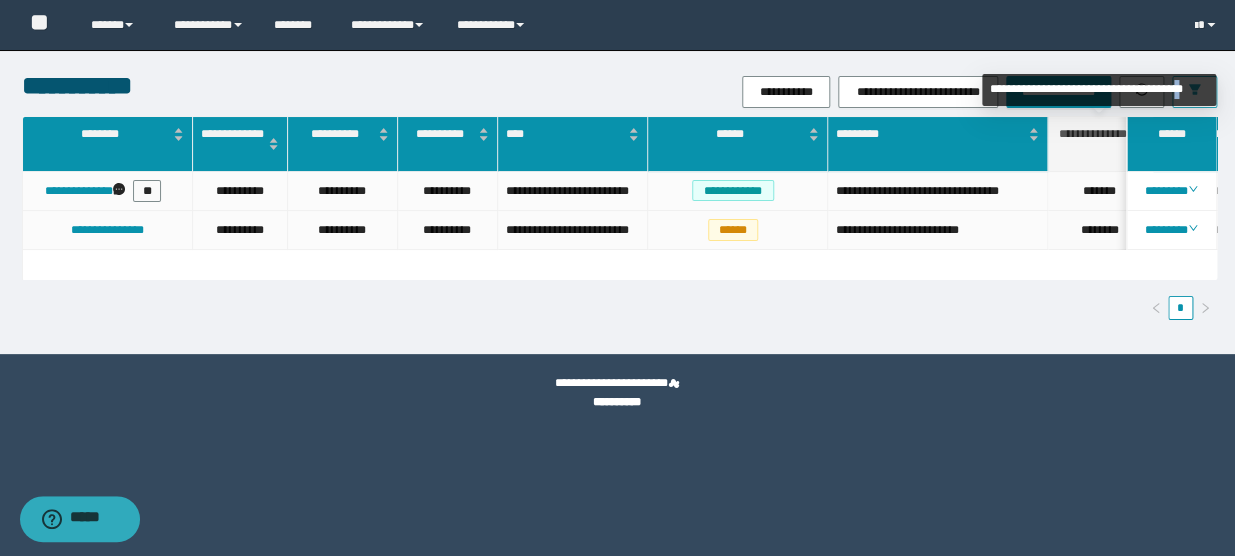 click on "**********" at bounding box center (1099, 90) 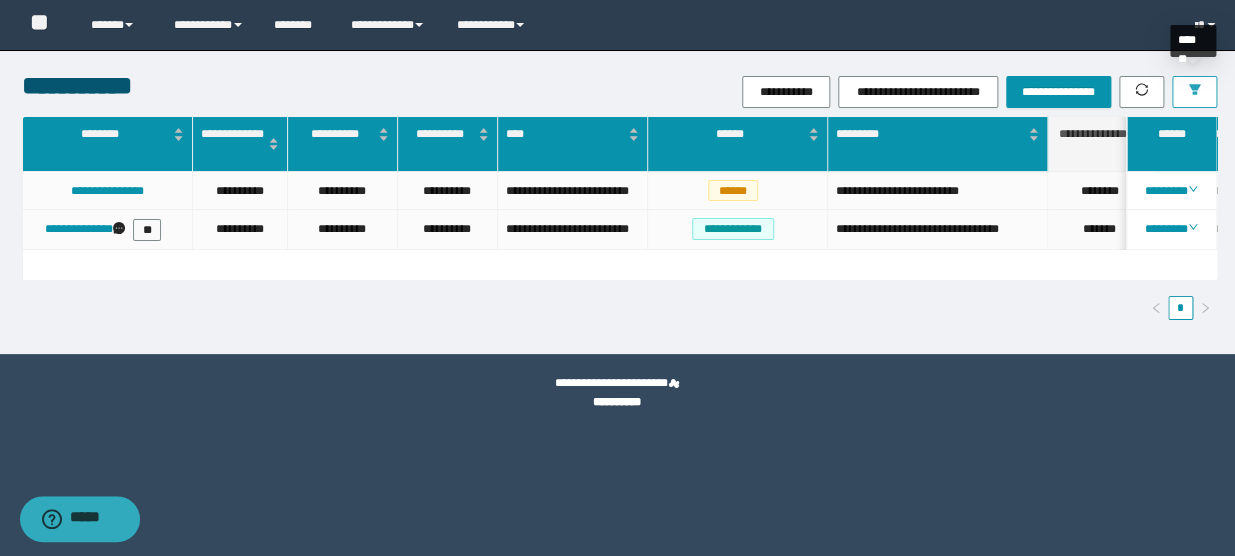 click at bounding box center [1194, 91] 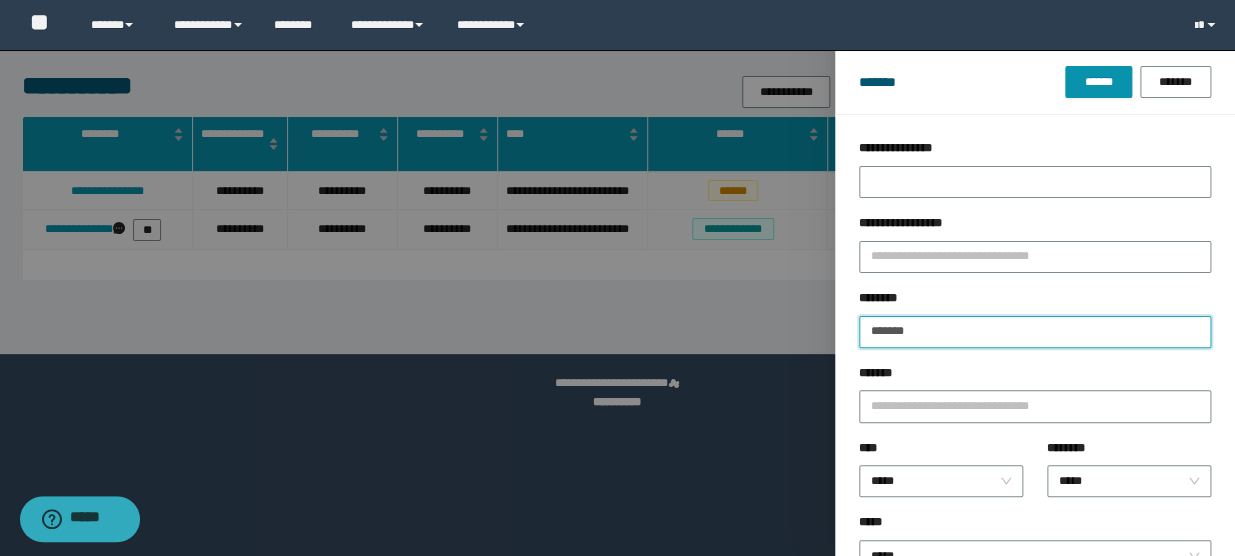 drag, startPoint x: 972, startPoint y: 331, endPoint x: 745, endPoint y: 334, distance: 227.01982 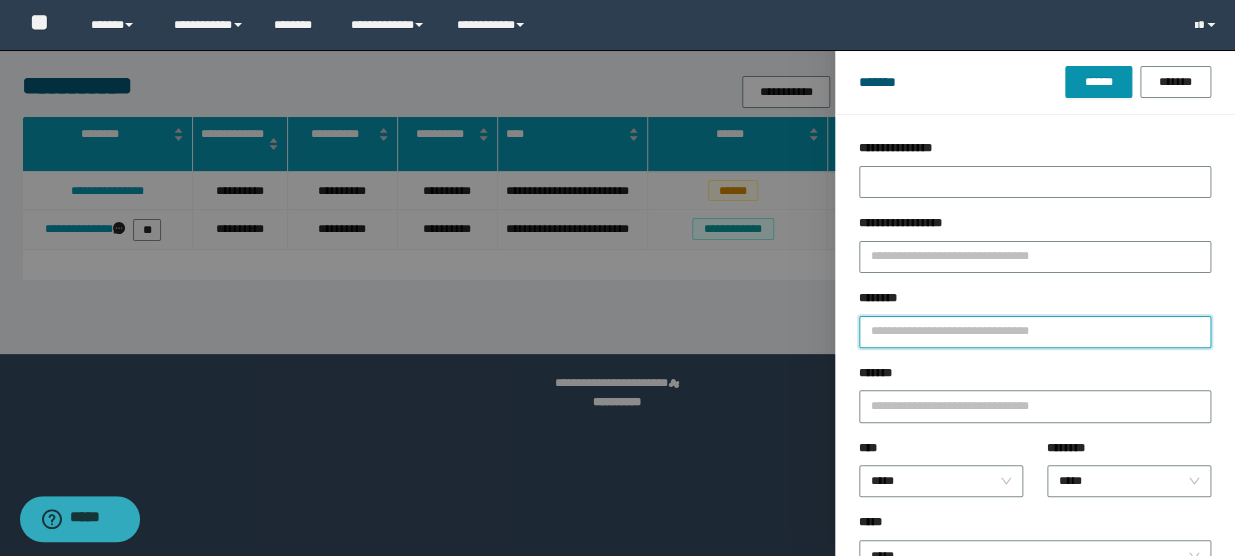 type on "*" 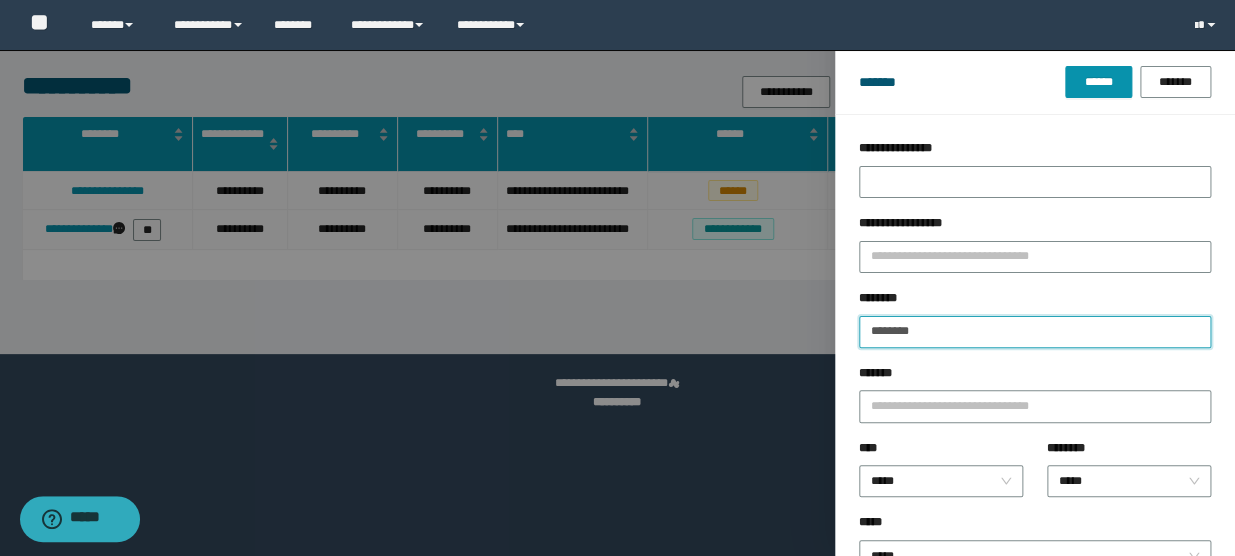 type on "********" 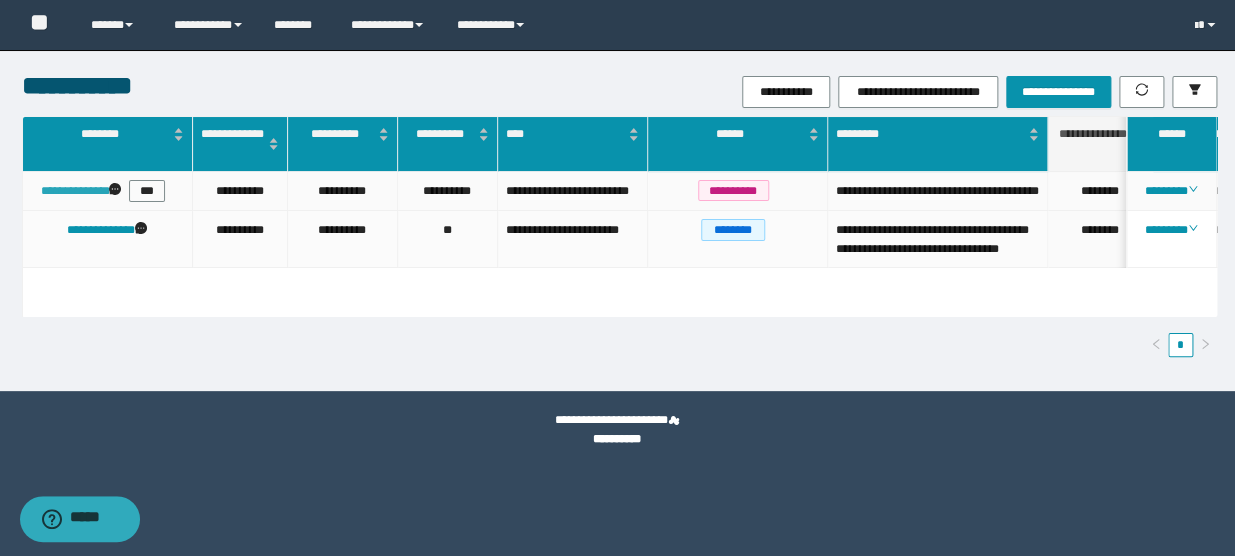 click on "**********" at bounding box center (75, 191) 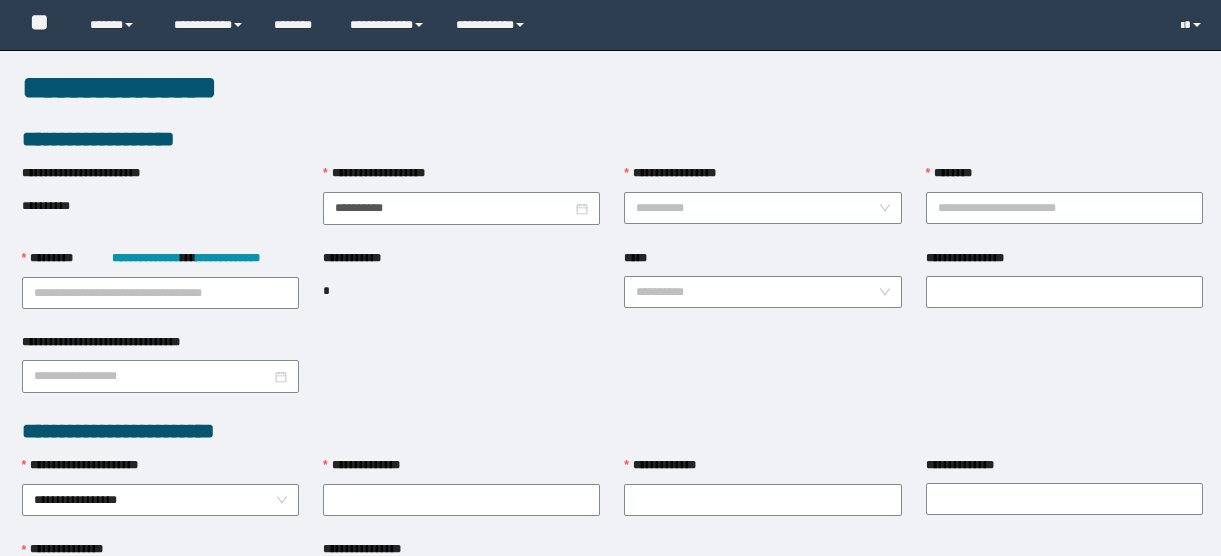 scroll, scrollTop: 0, scrollLeft: 0, axis: both 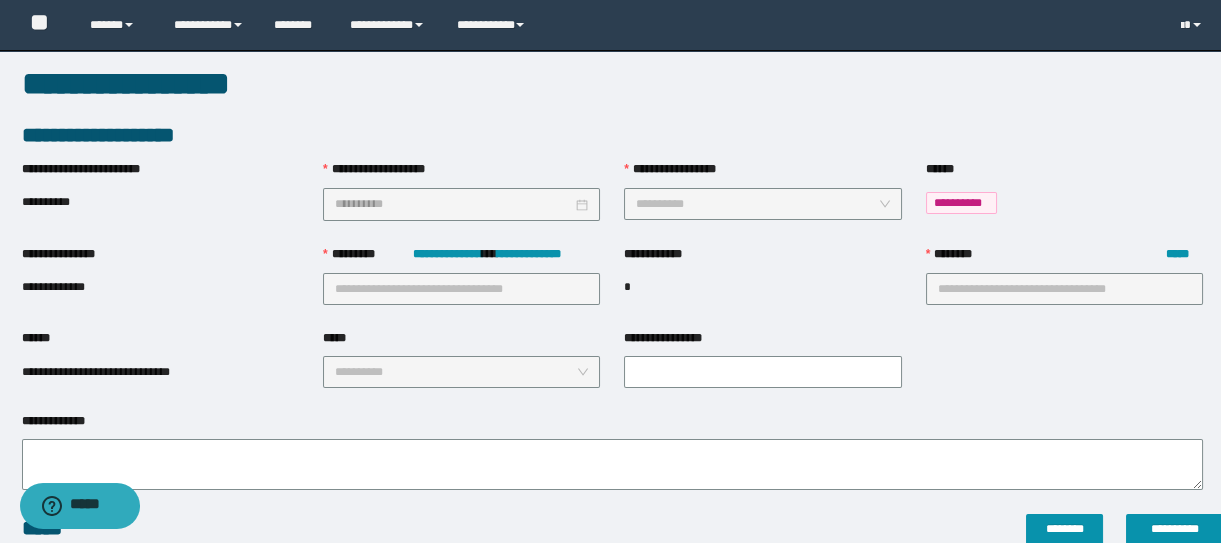 type on "**********" 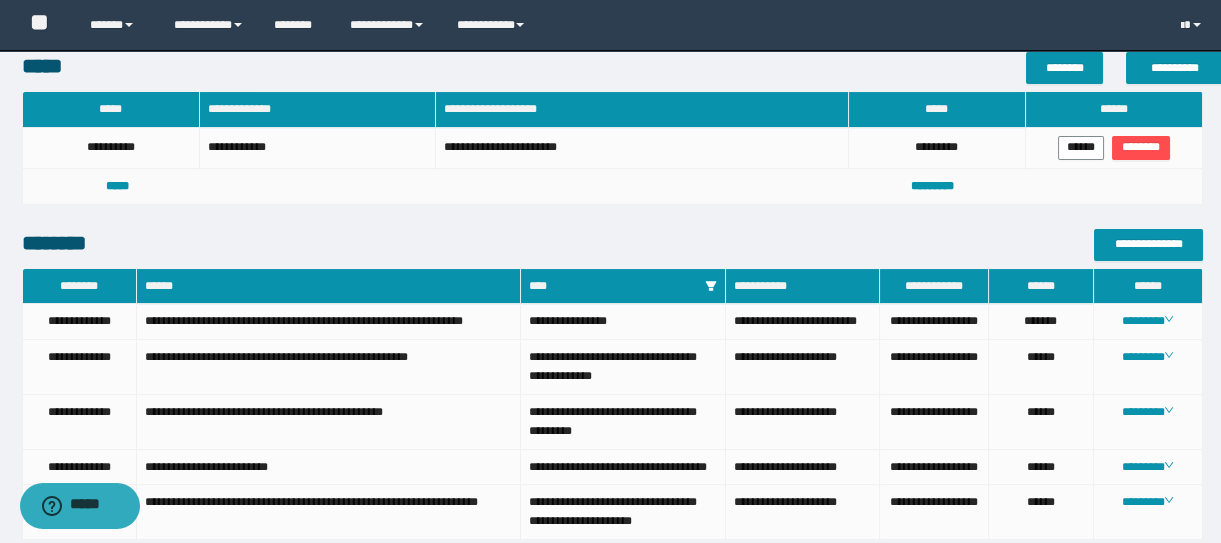 scroll, scrollTop: 822, scrollLeft: 0, axis: vertical 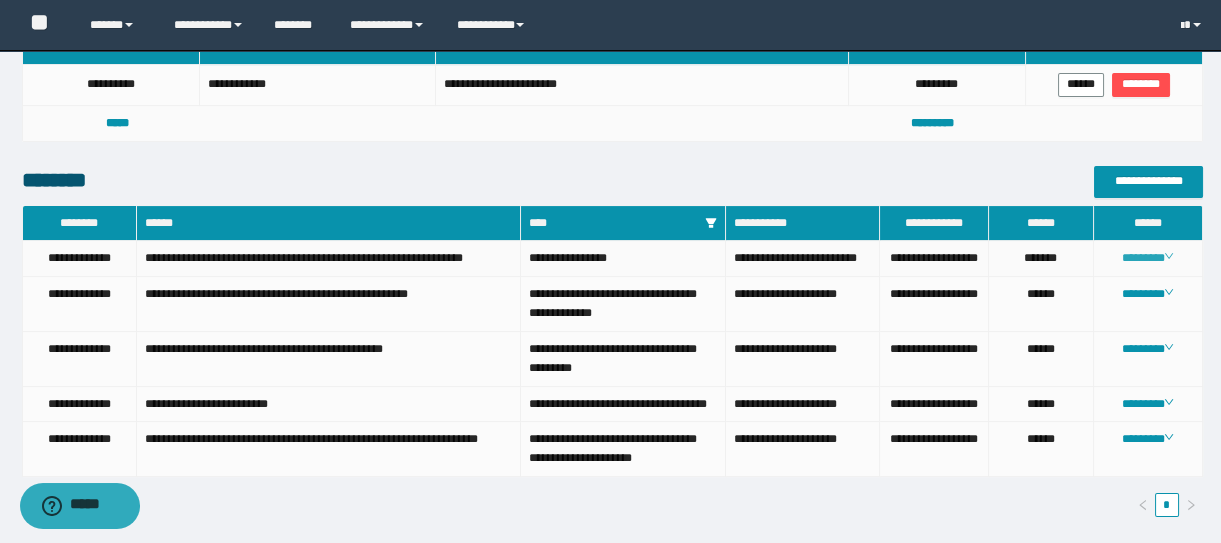 click on "********" at bounding box center [1147, 258] 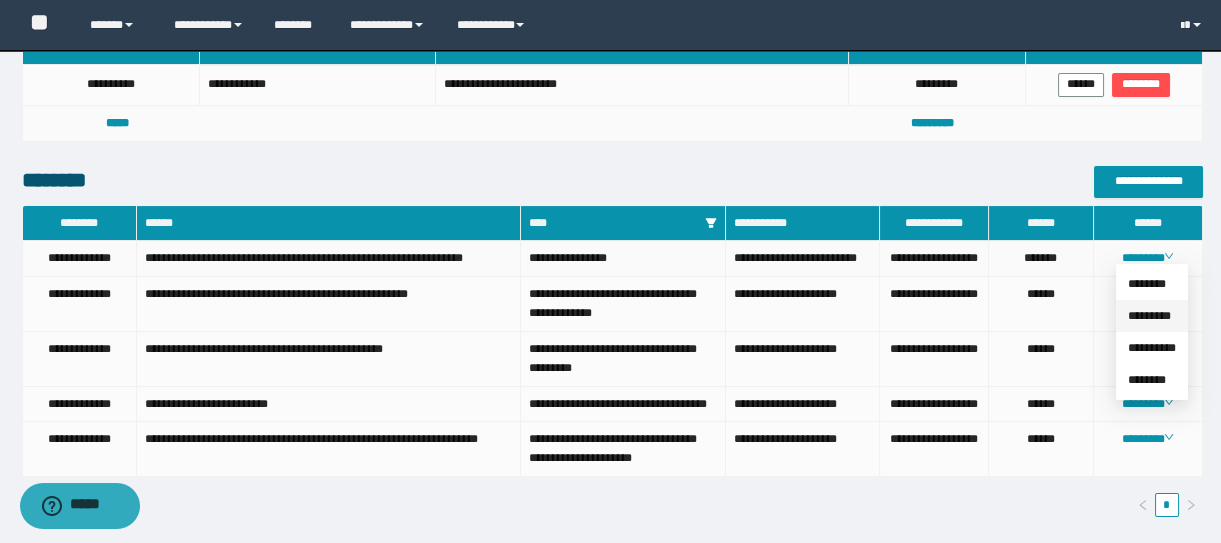 click on "*********" at bounding box center (1149, 316) 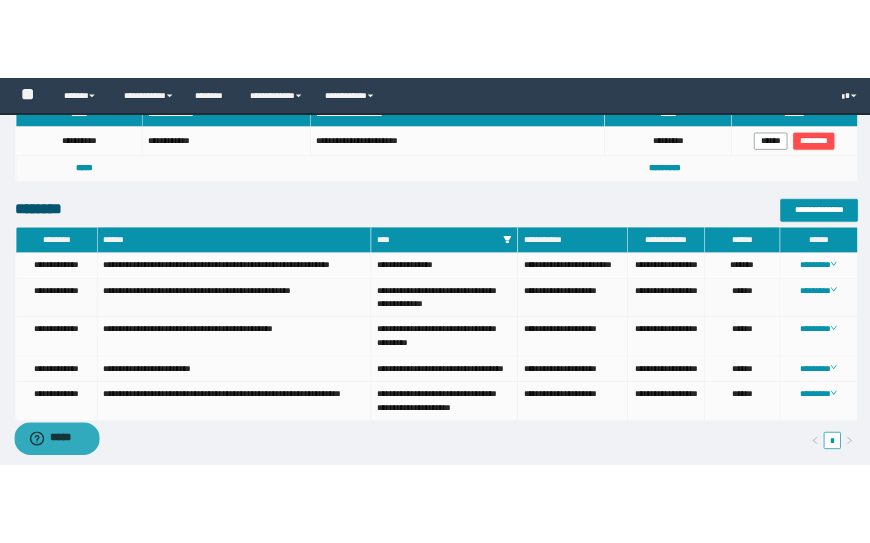 scroll, scrollTop: 864, scrollLeft: 0, axis: vertical 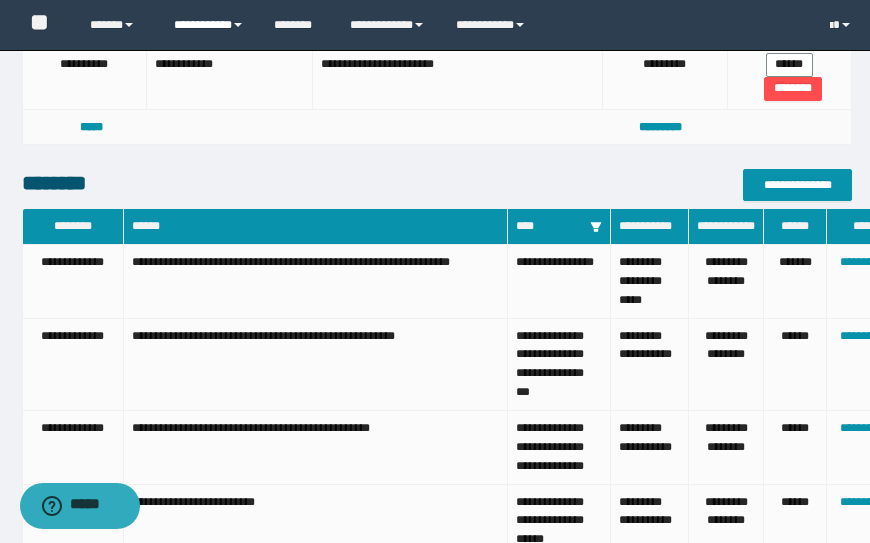 drag, startPoint x: 200, startPoint y: 24, endPoint x: 239, endPoint y: 50, distance: 46.872166 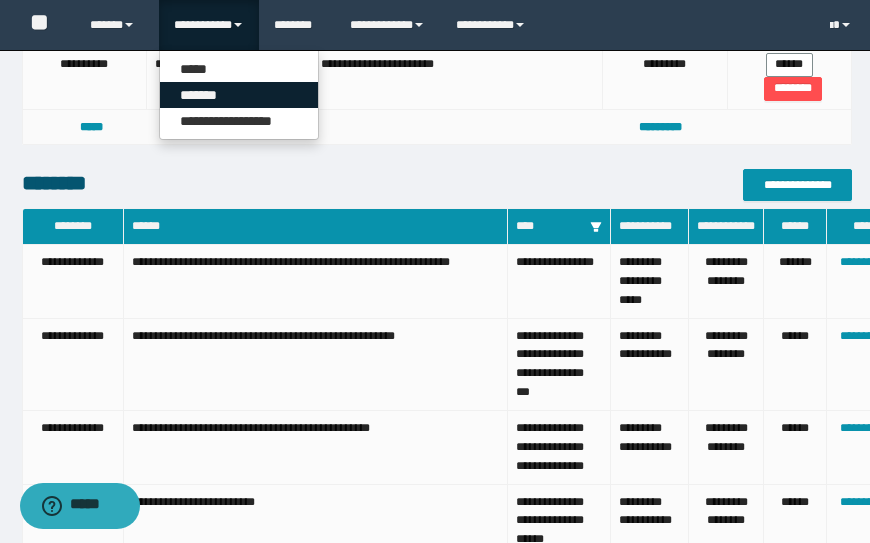 click on "*******" at bounding box center [239, 95] 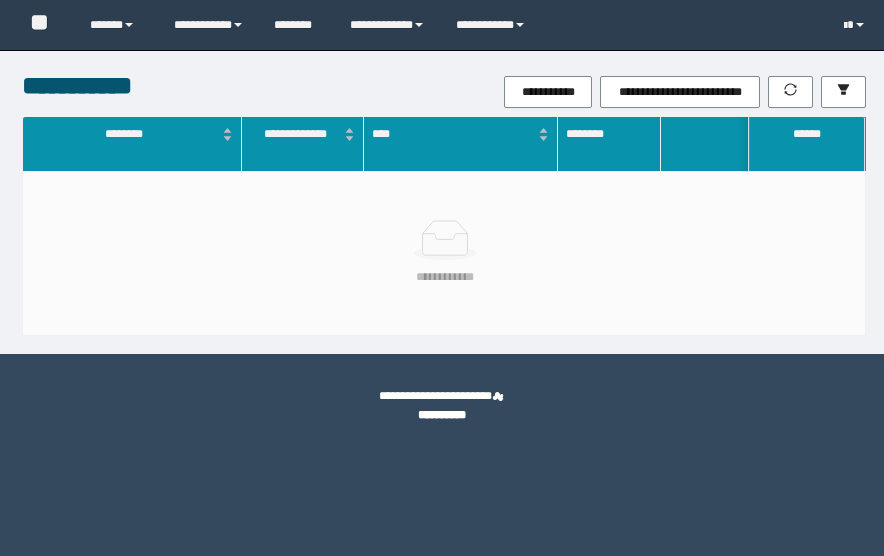 scroll, scrollTop: 0, scrollLeft: 0, axis: both 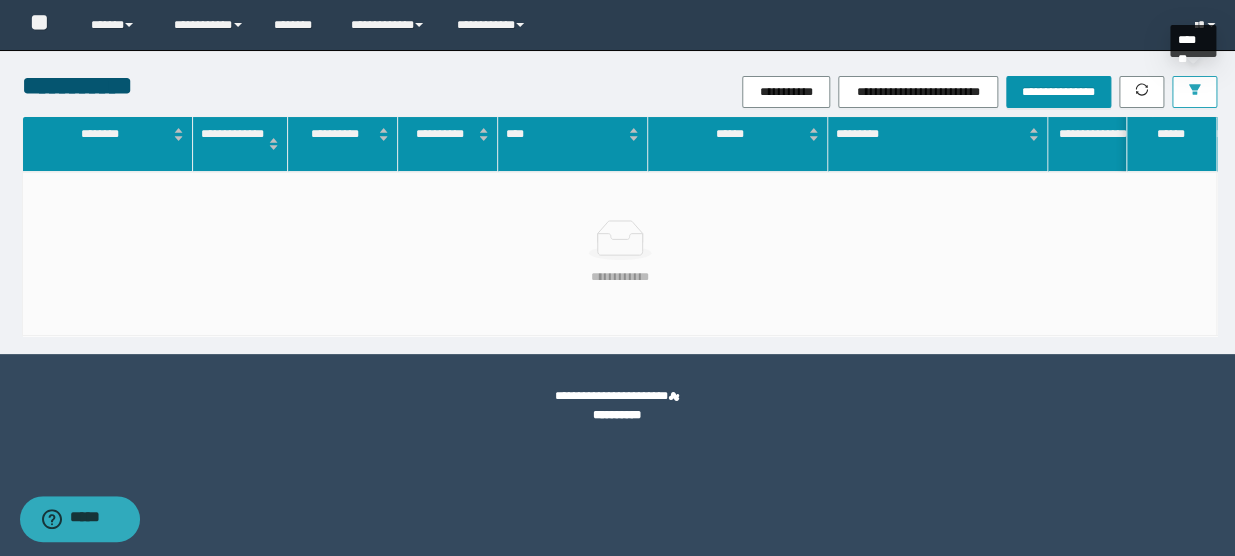 click at bounding box center [1194, 92] 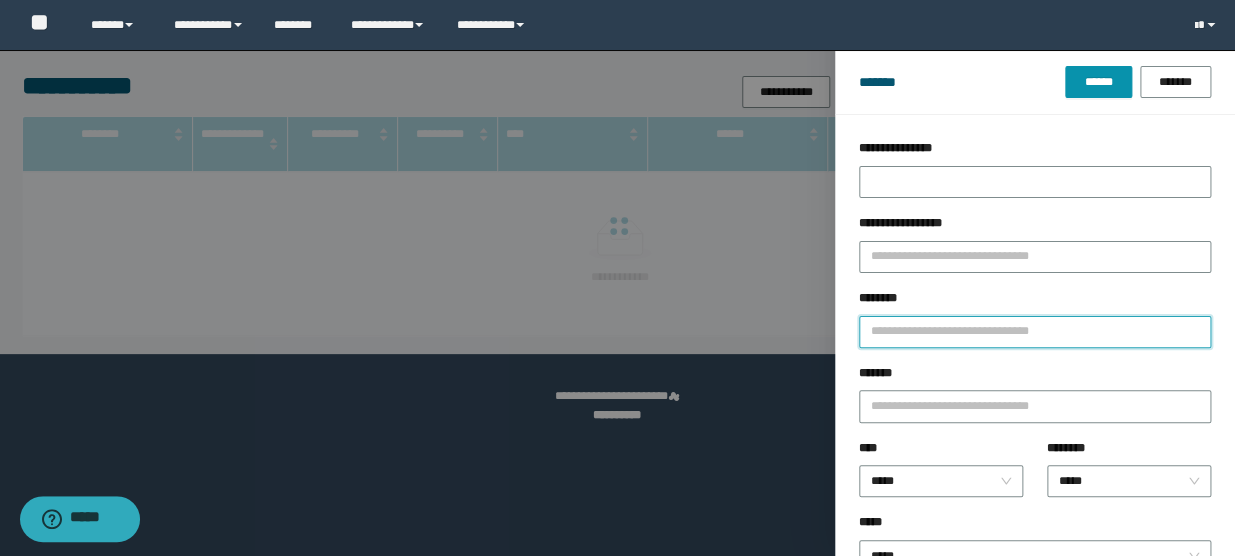 click on "********" at bounding box center [1035, 332] 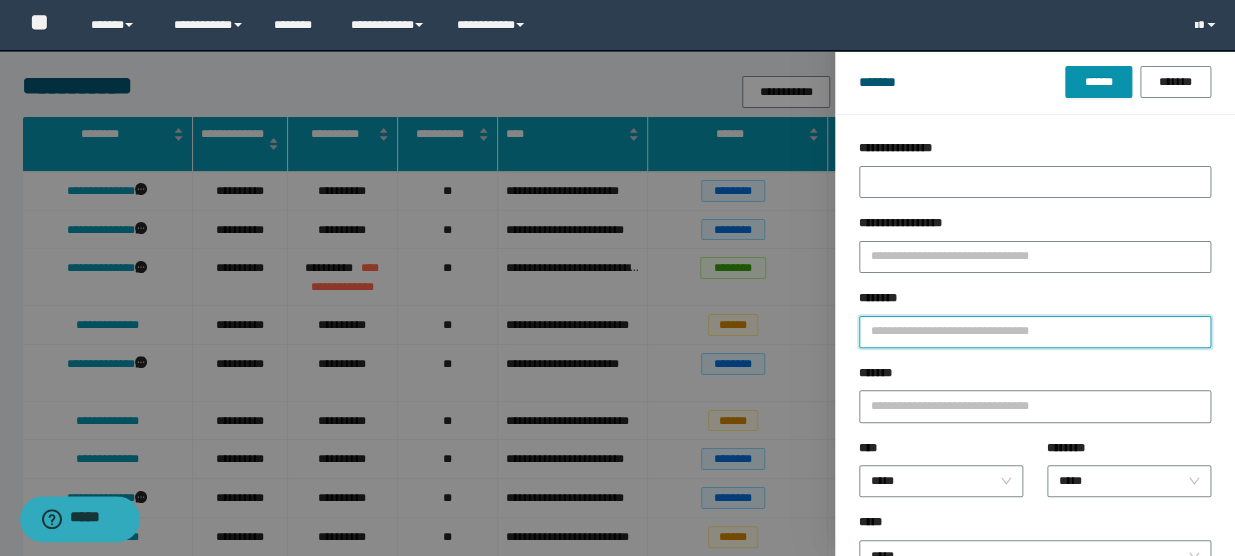 type on "*" 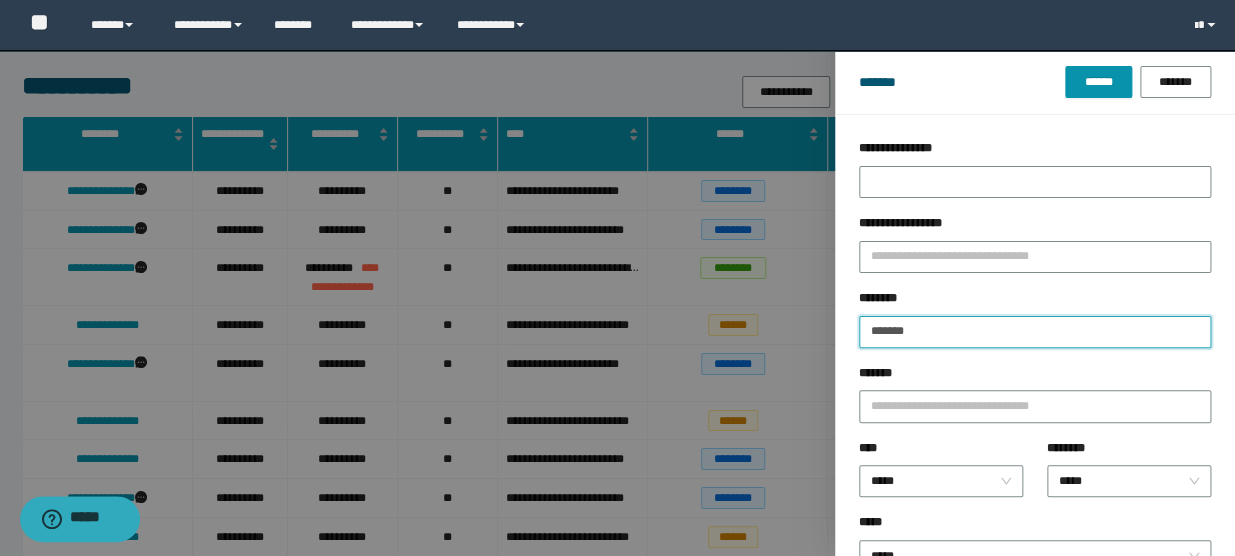 type on "*******" 